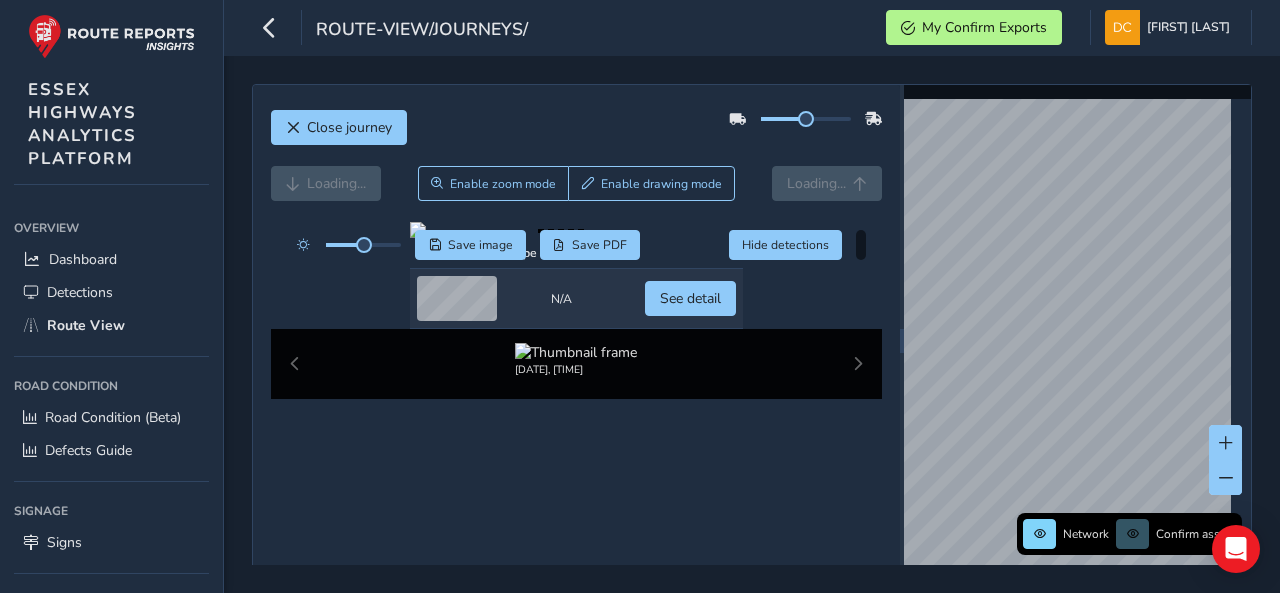 scroll, scrollTop: 0, scrollLeft: 0, axis: both 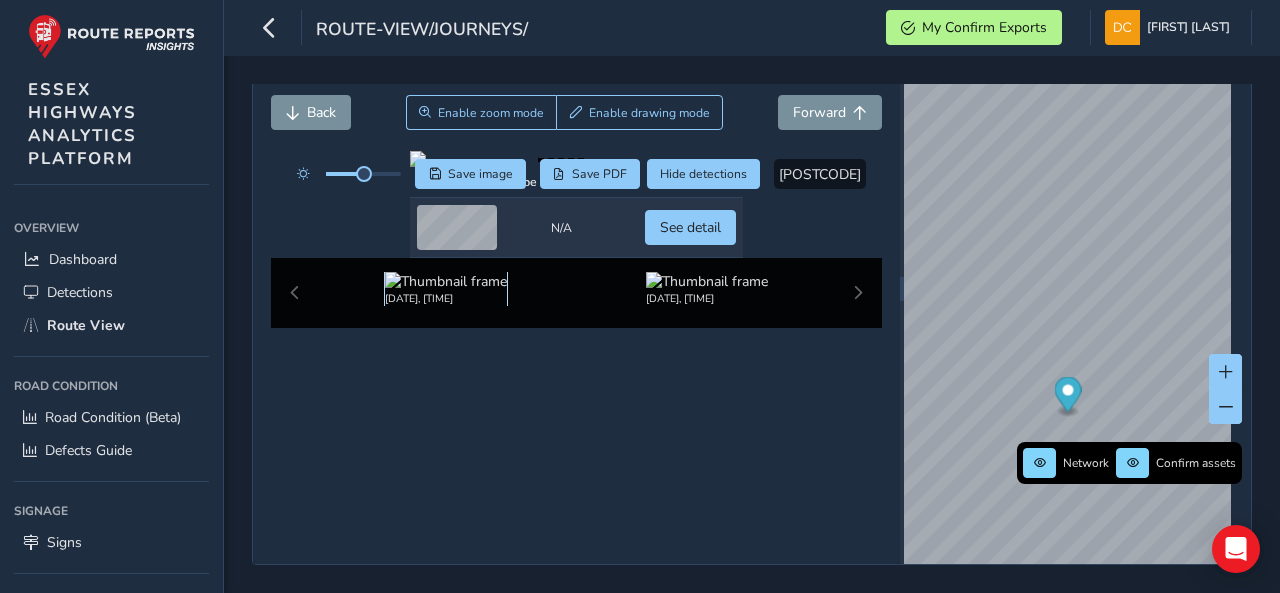click at bounding box center [446, 281] 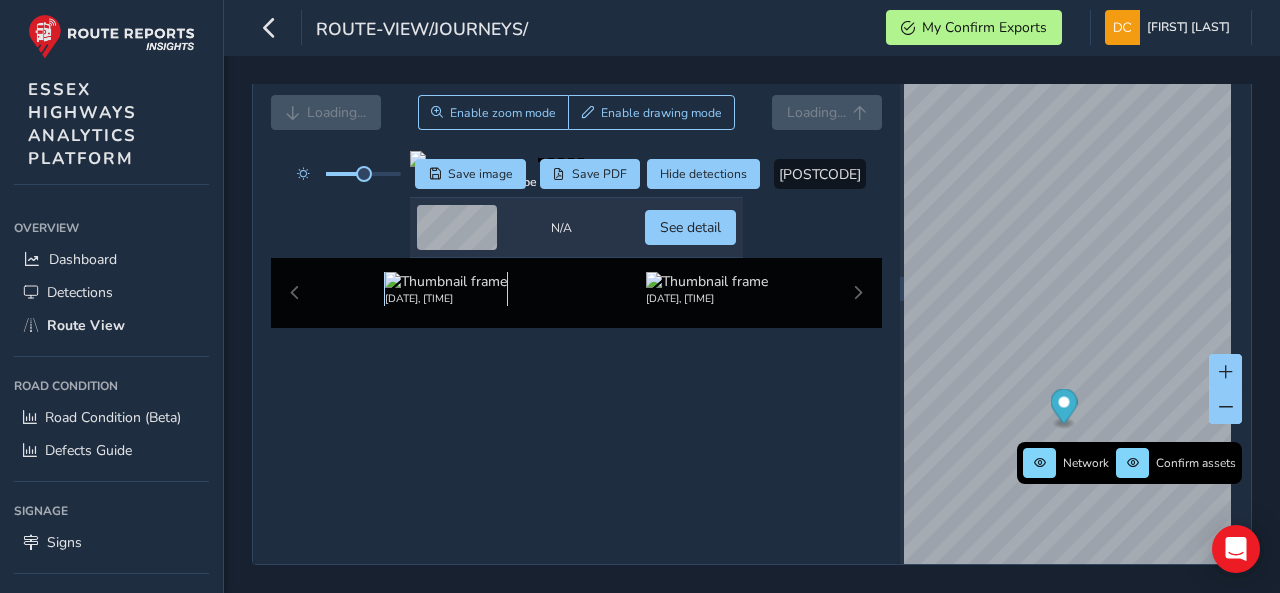 scroll, scrollTop: 208, scrollLeft: 0, axis: vertical 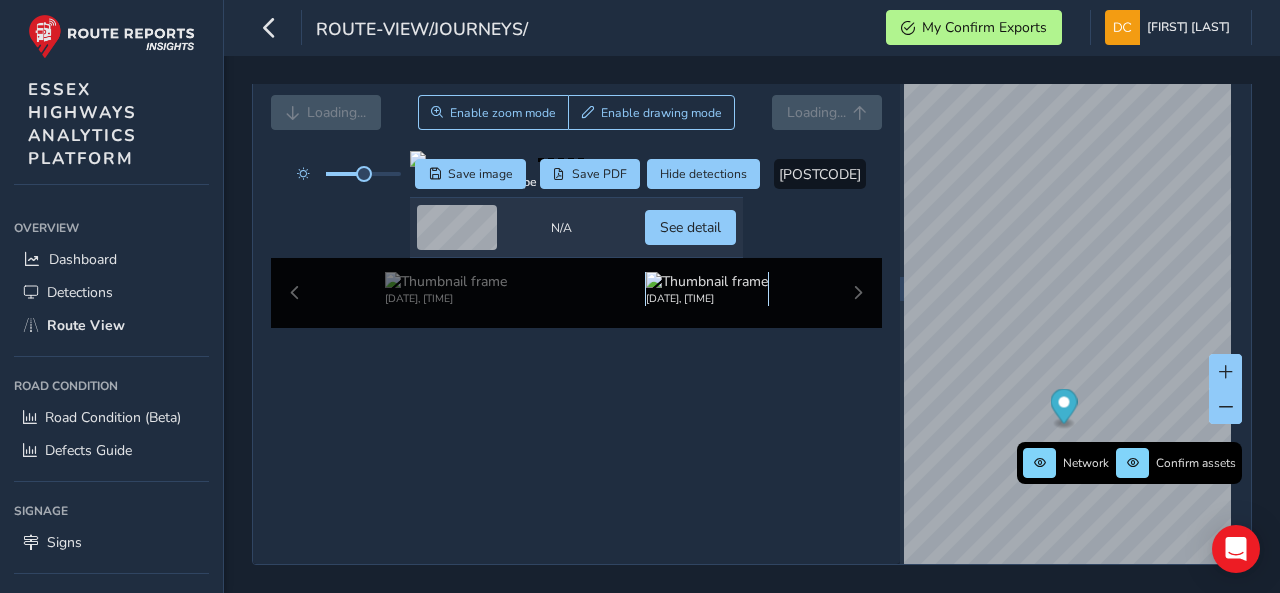 click at bounding box center [707, 281] 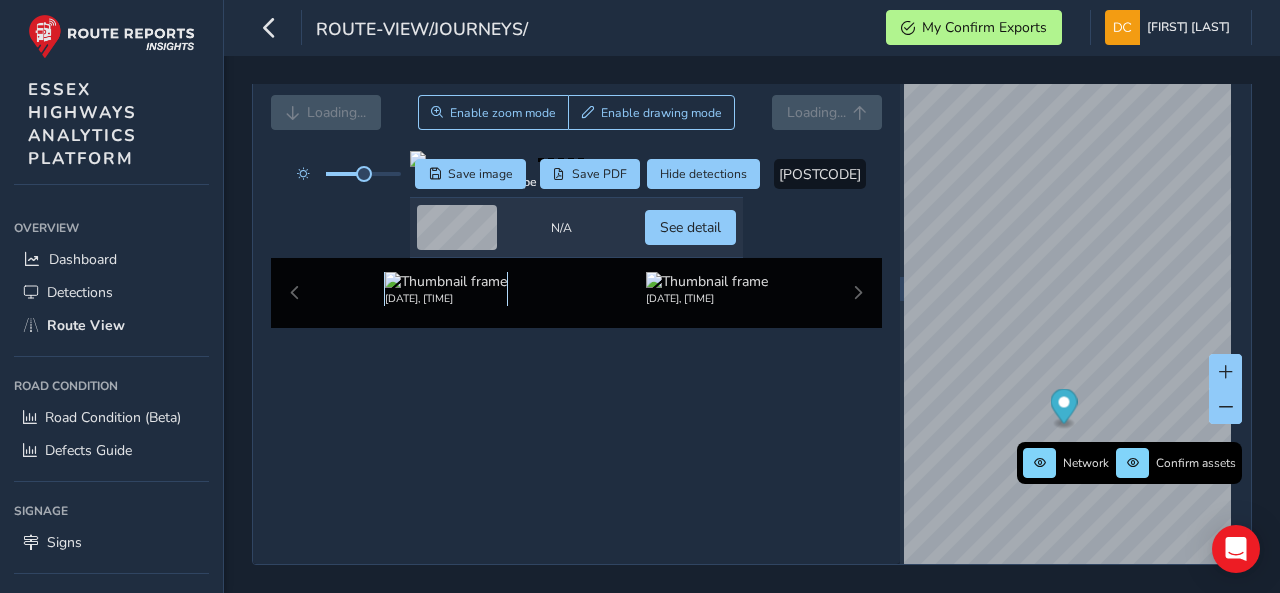 click at bounding box center (446, 281) 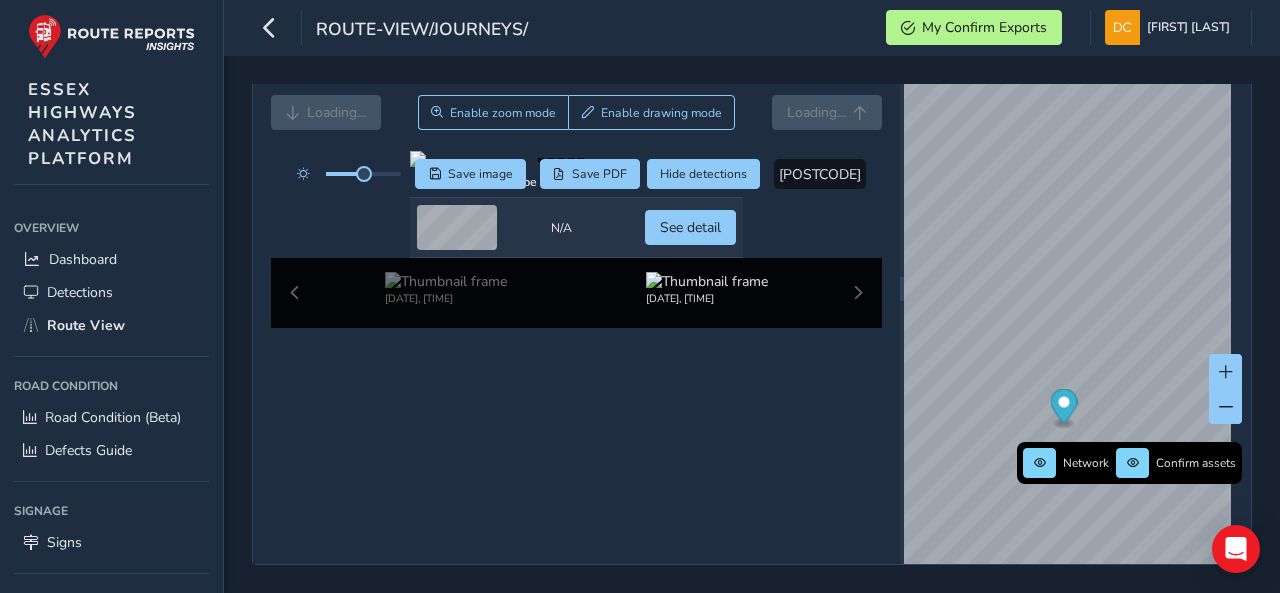 click on "See detail" at bounding box center (690, 228) 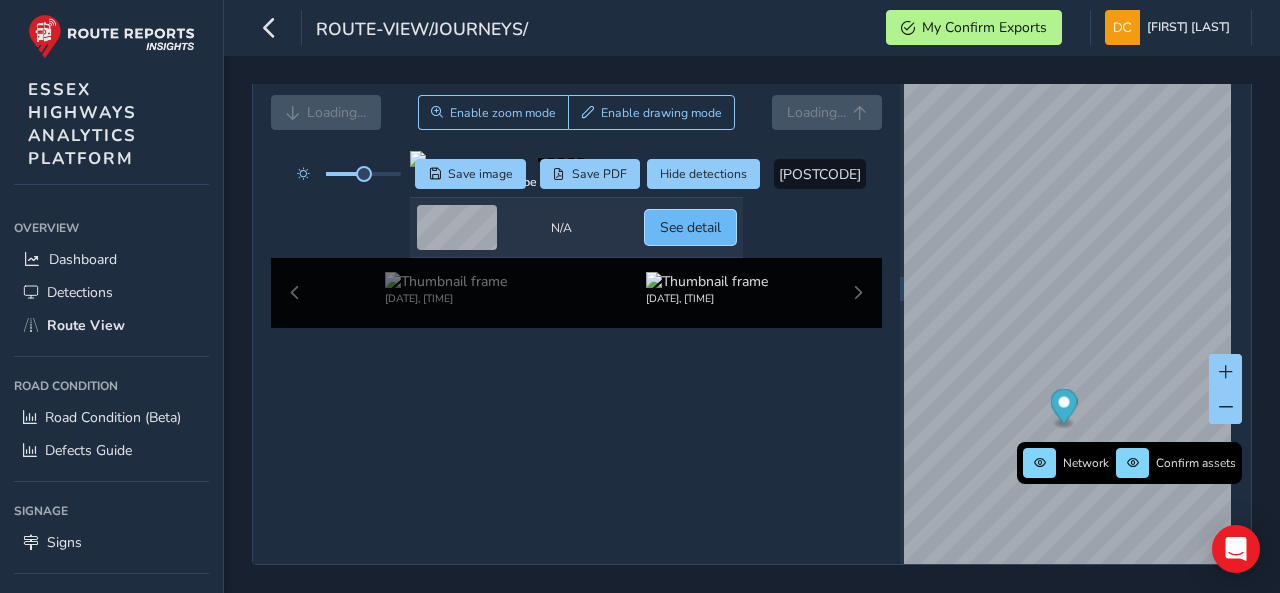 click on "See detail" at bounding box center [690, 227] 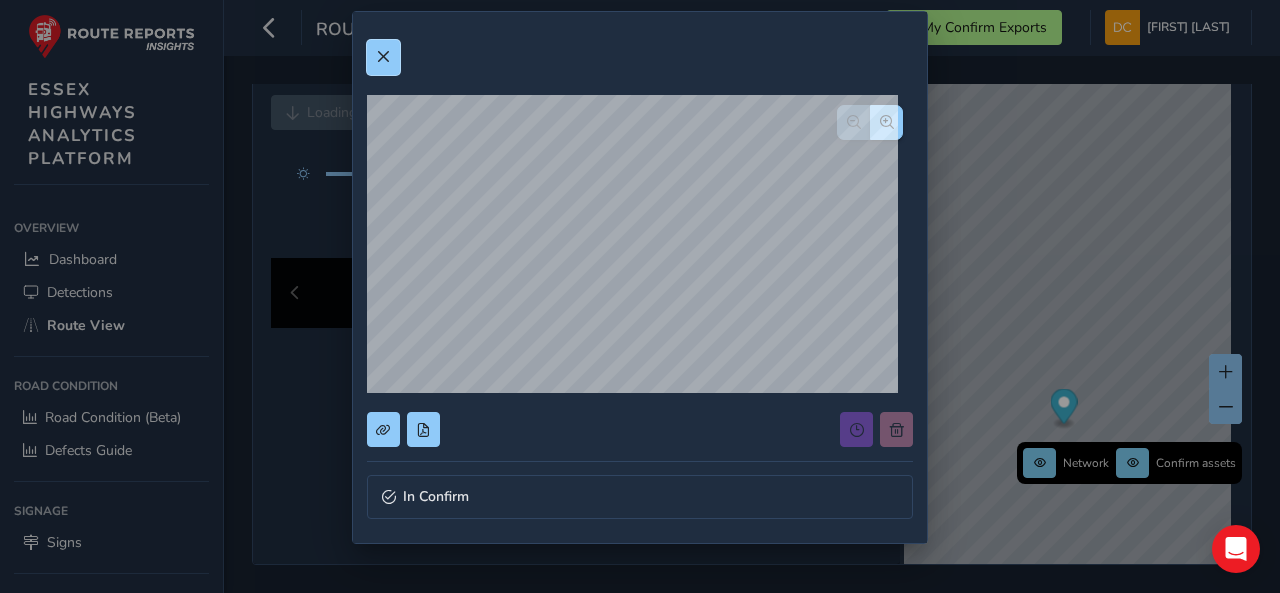 click at bounding box center [383, 57] 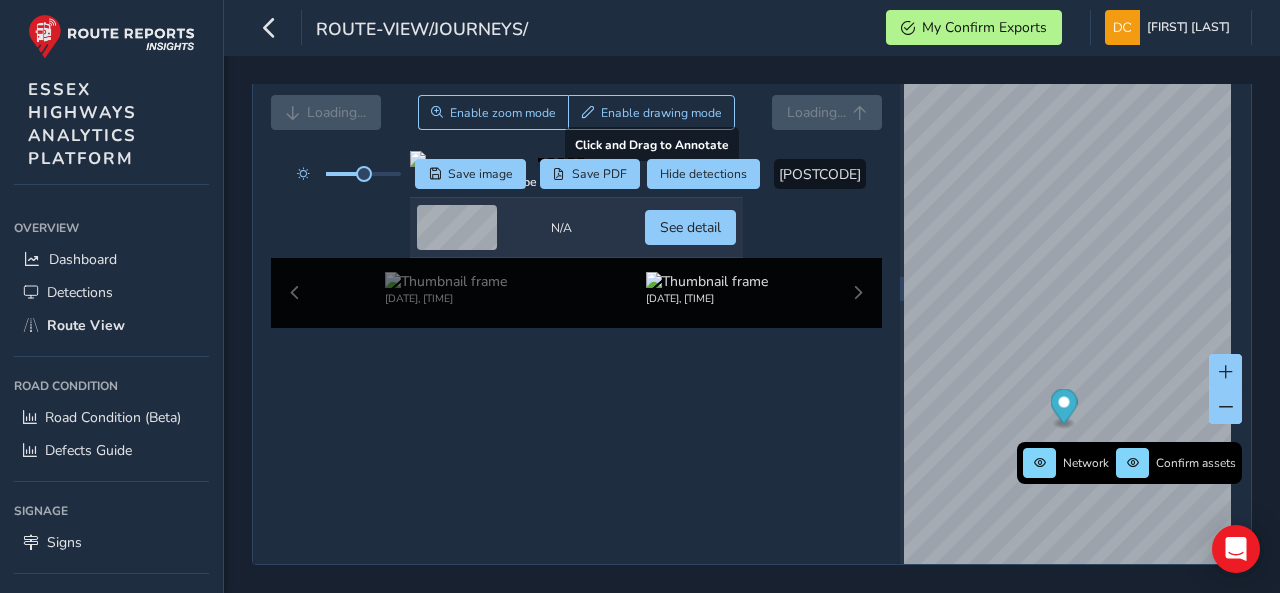 scroll, scrollTop: 208, scrollLeft: 0, axis: vertical 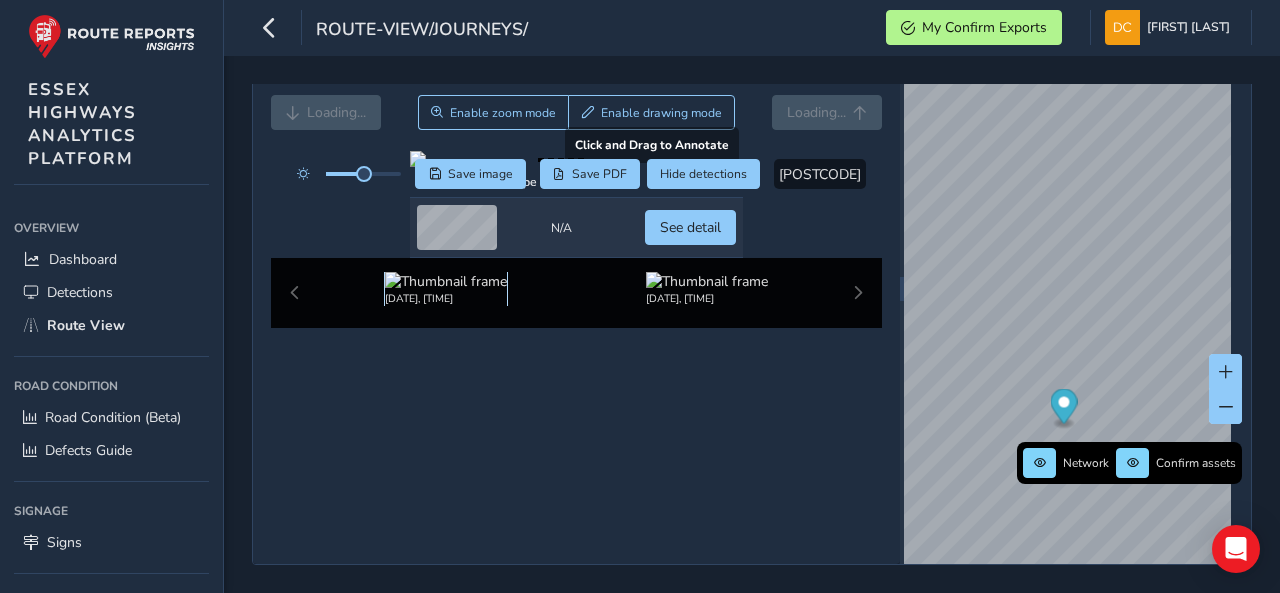 click at bounding box center [446, 281] 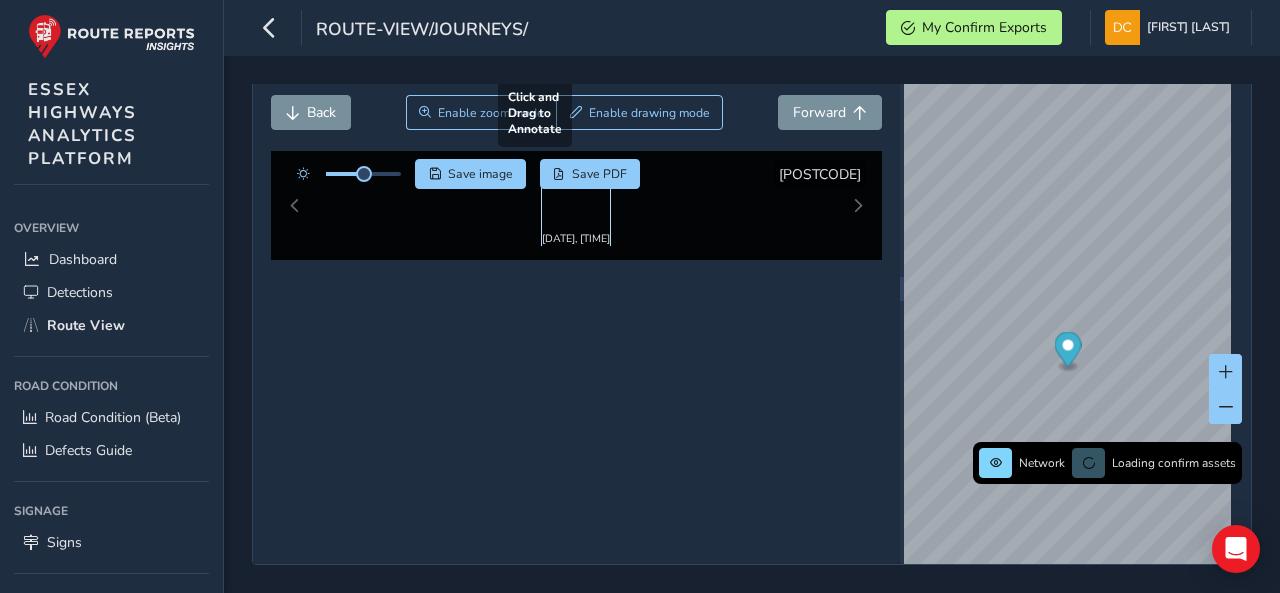 scroll, scrollTop: 117, scrollLeft: 0, axis: vertical 